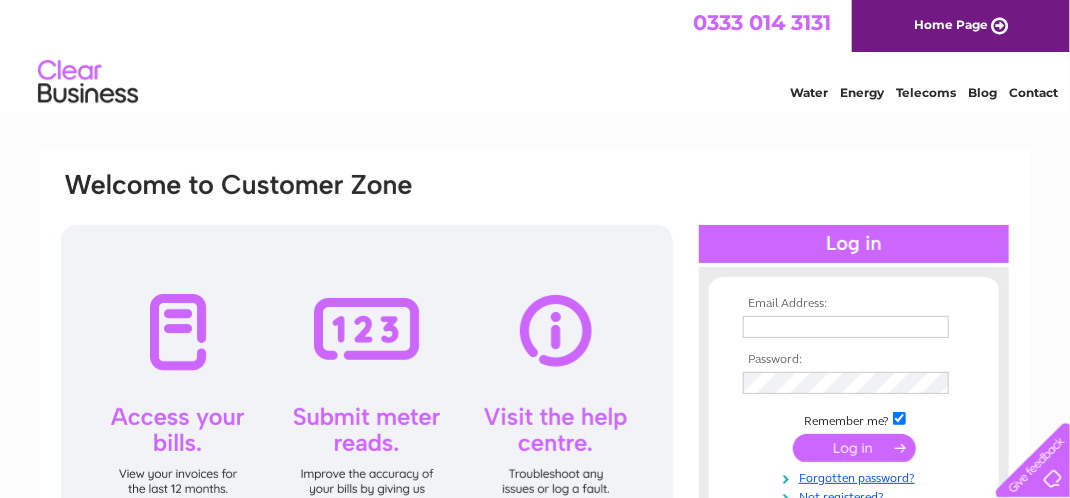 scroll, scrollTop: 0, scrollLeft: 0, axis: both 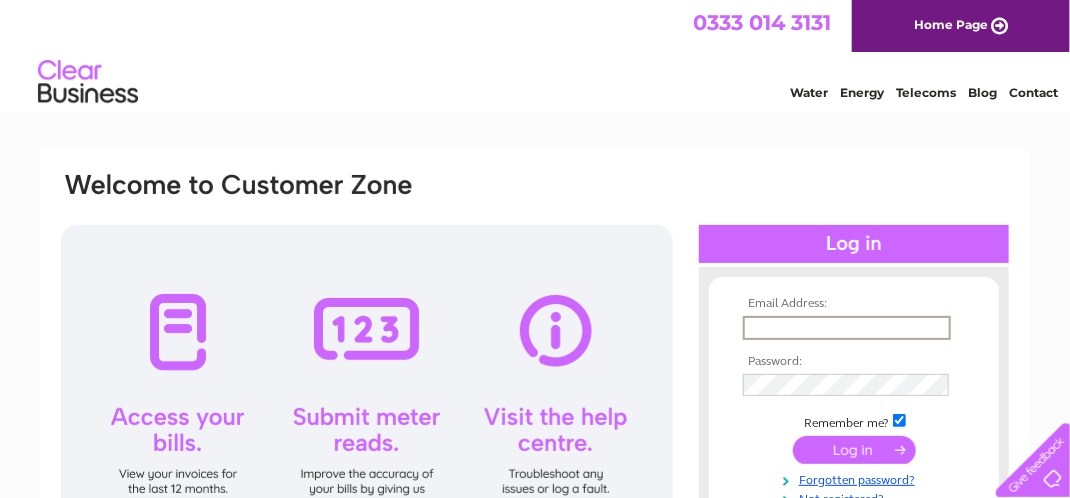 click at bounding box center [847, 328] 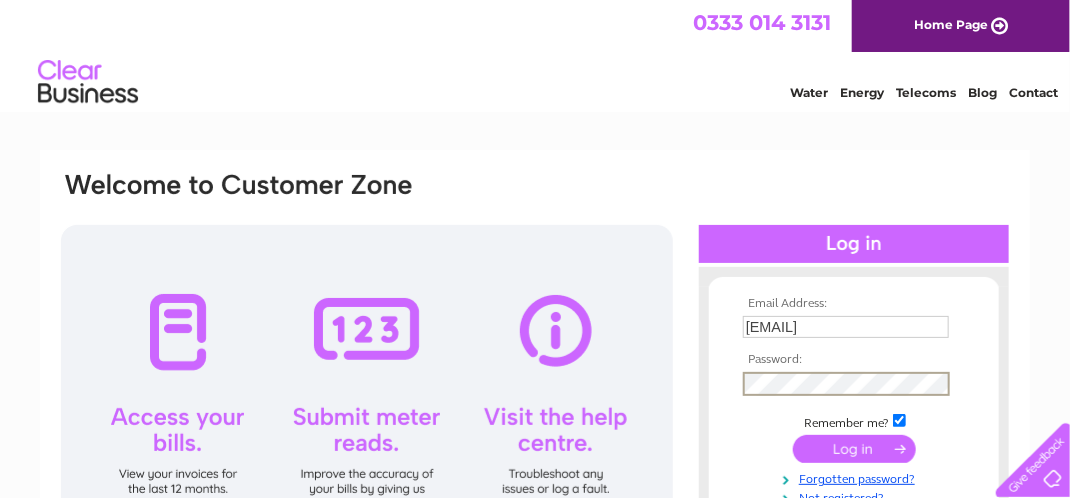 click at bounding box center (854, 449) 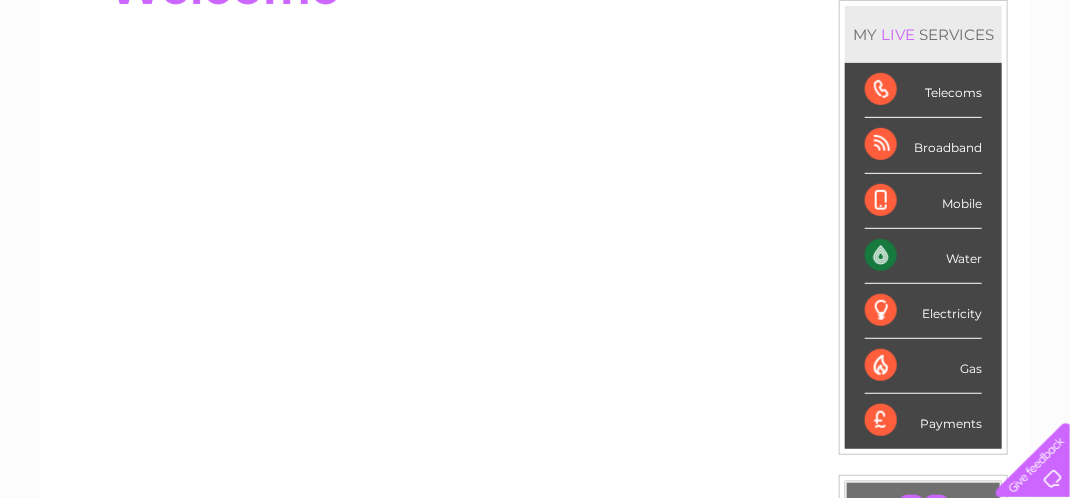 scroll, scrollTop: 280, scrollLeft: 0, axis: vertical 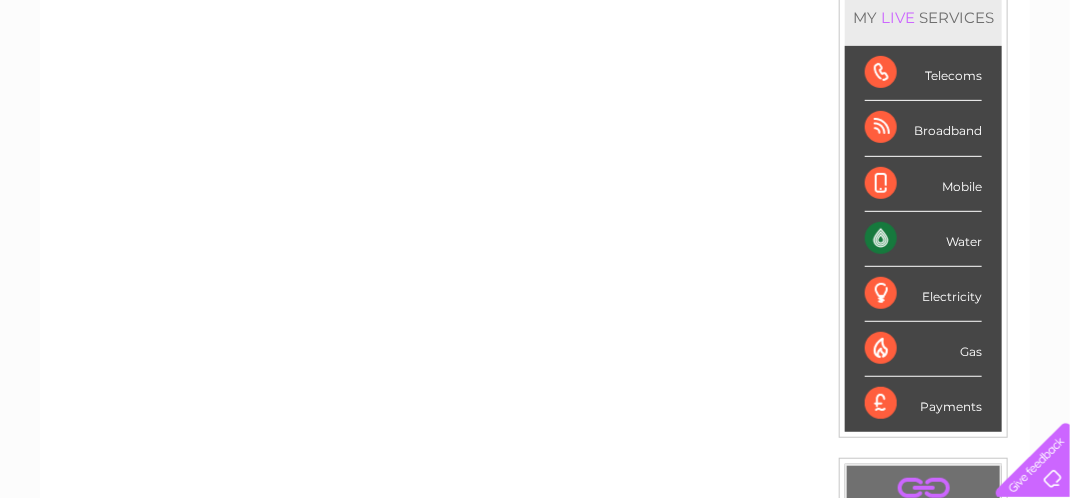 click on "Water" at bounding box center (923, 239) 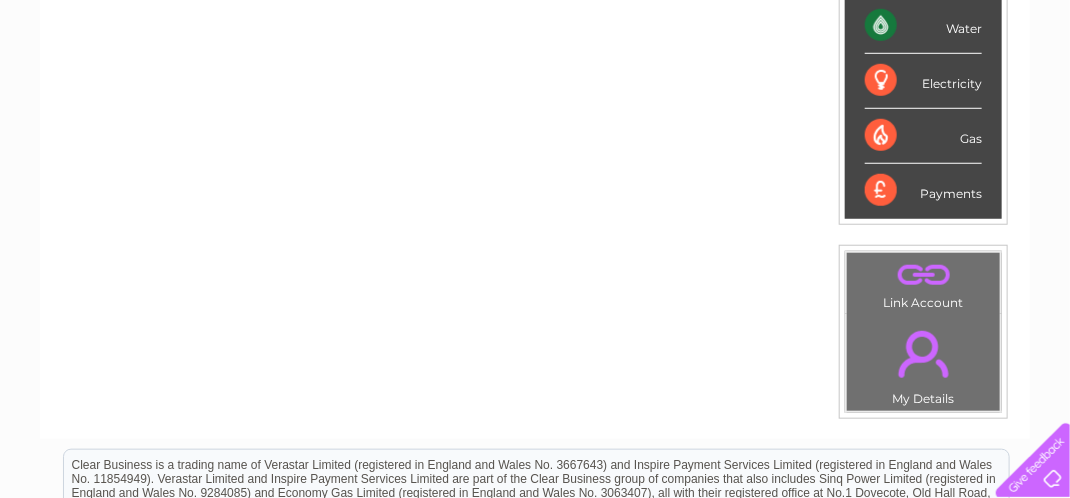 scroll, scrollTop: 787, scrollLeft: 0, axis: vertical 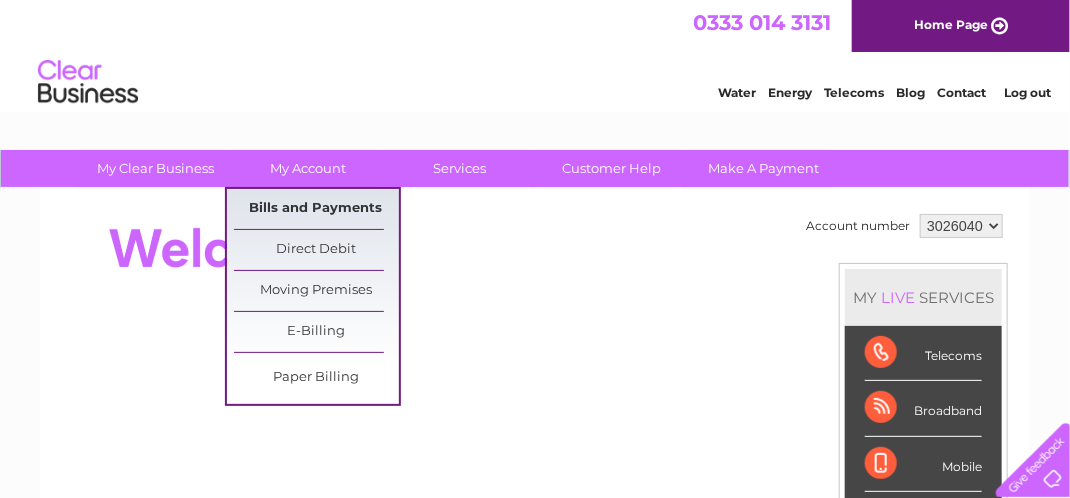 click on "Bills and Payments" at bounding box center [316, 209] 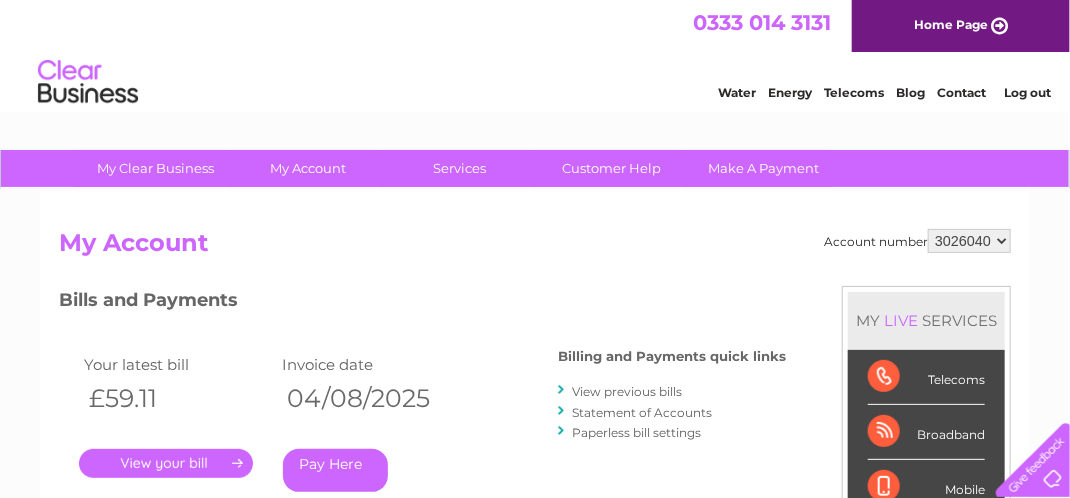 scroll, scrollTop: 0, scrollLeft: 0, axis: both 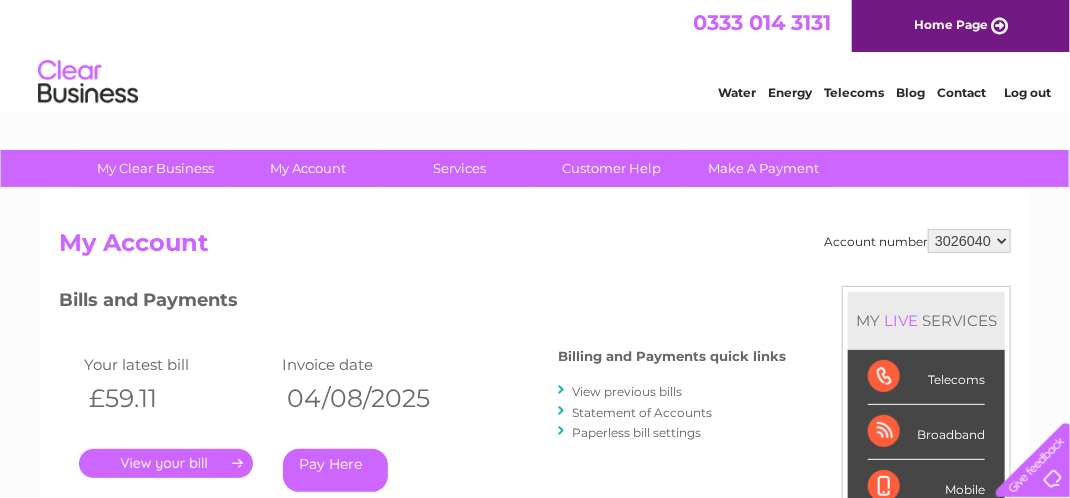 click on "." at bounding box center [166, 463] 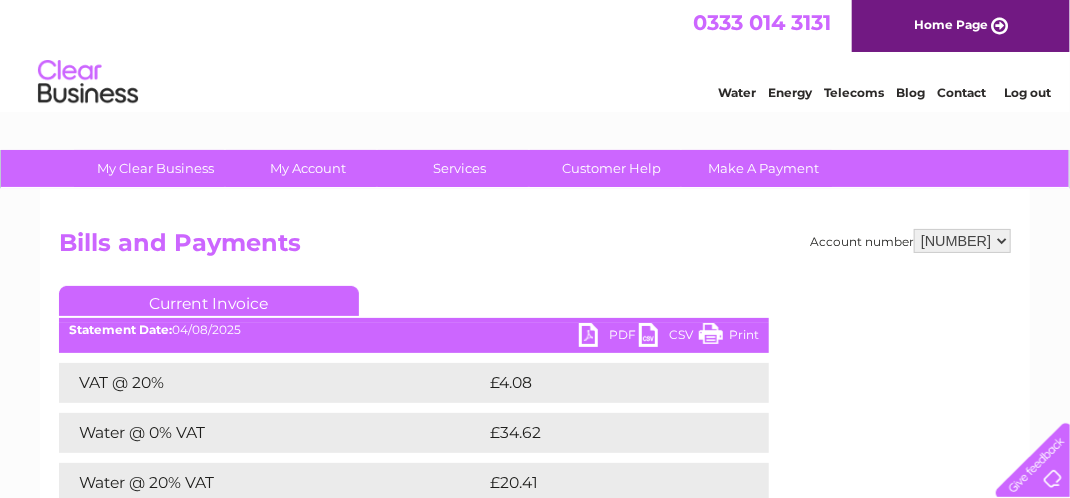 scroll, scrollTop: 0, scrollLeft: 0, axis: both 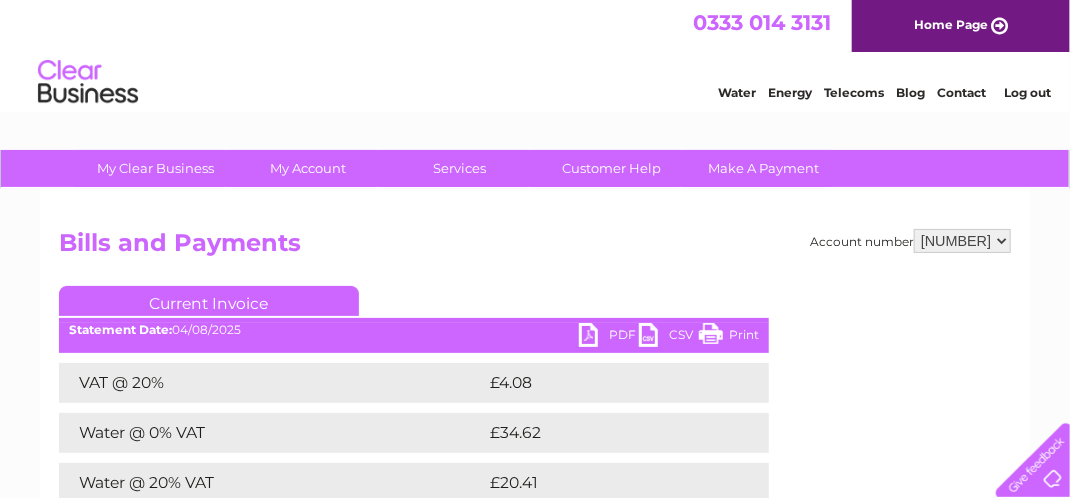 click on "Print" at bounding box center (729, 337) 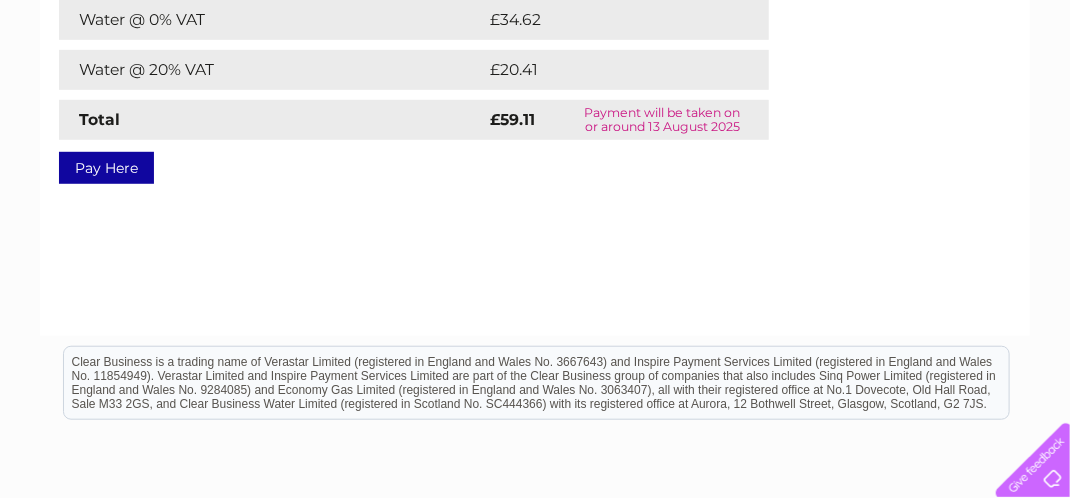 scroll, scrollTop: 493, scrollLeft: 0, axis: vertical 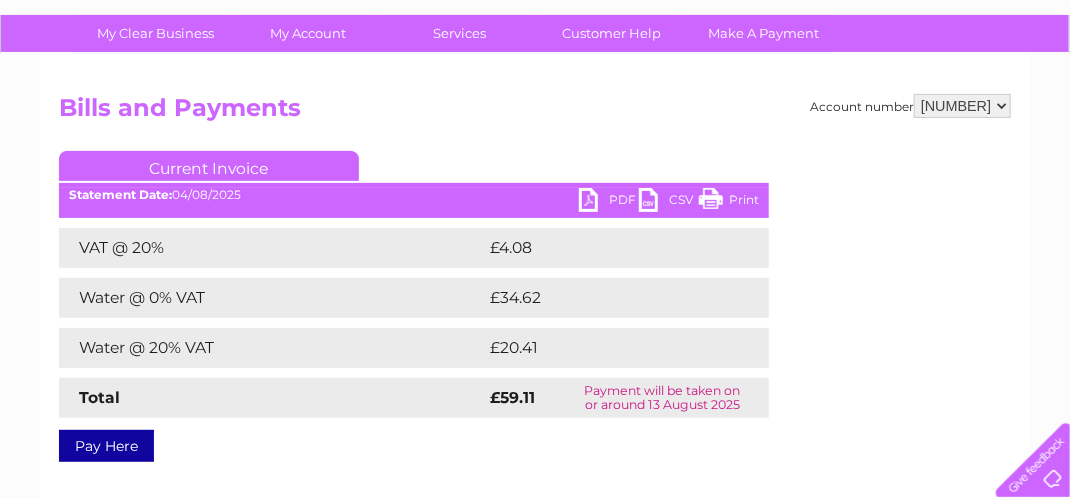 click on "PDF" at bounding box center [609, 202] 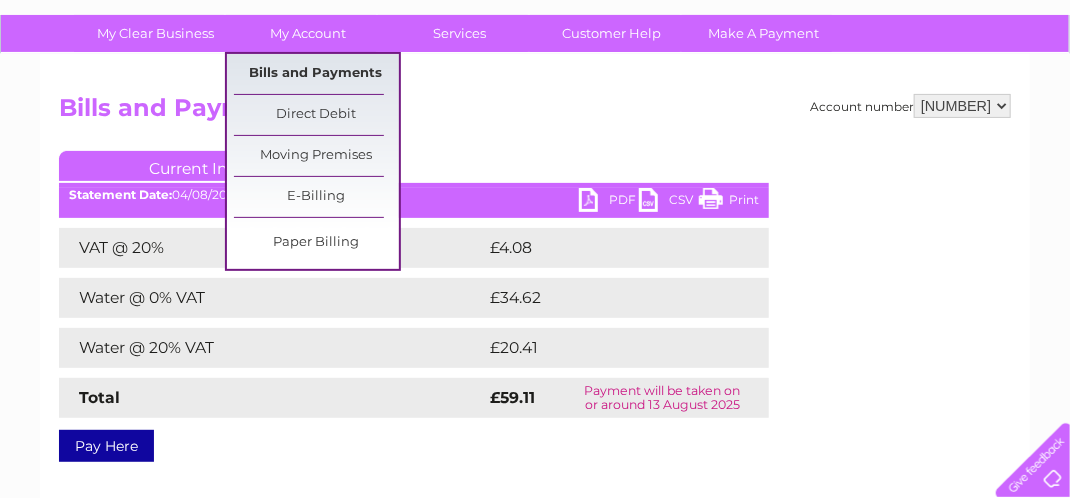click on "Bills and Payments" at bounding box center [316, 74] 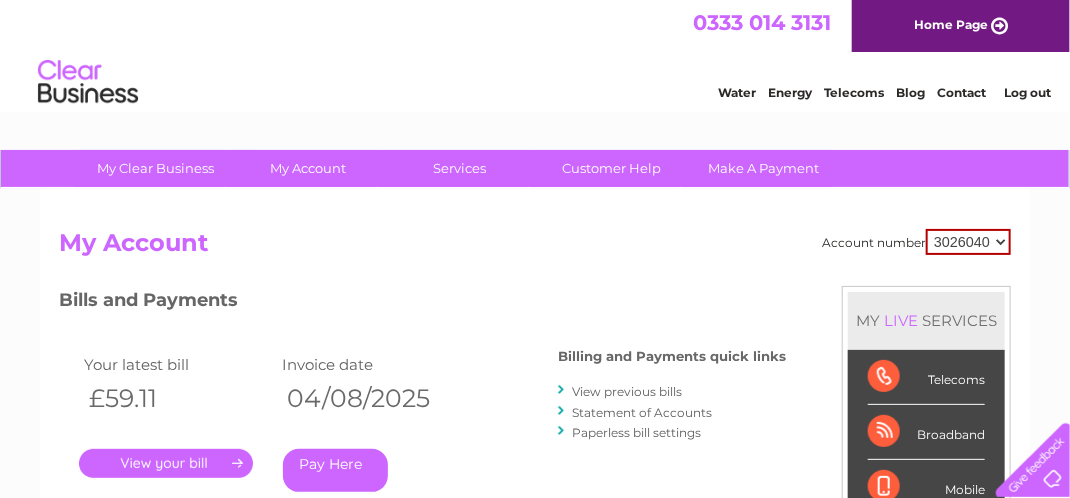 scroll, scrollTop: 0, scrollLeft: 0, axis: both 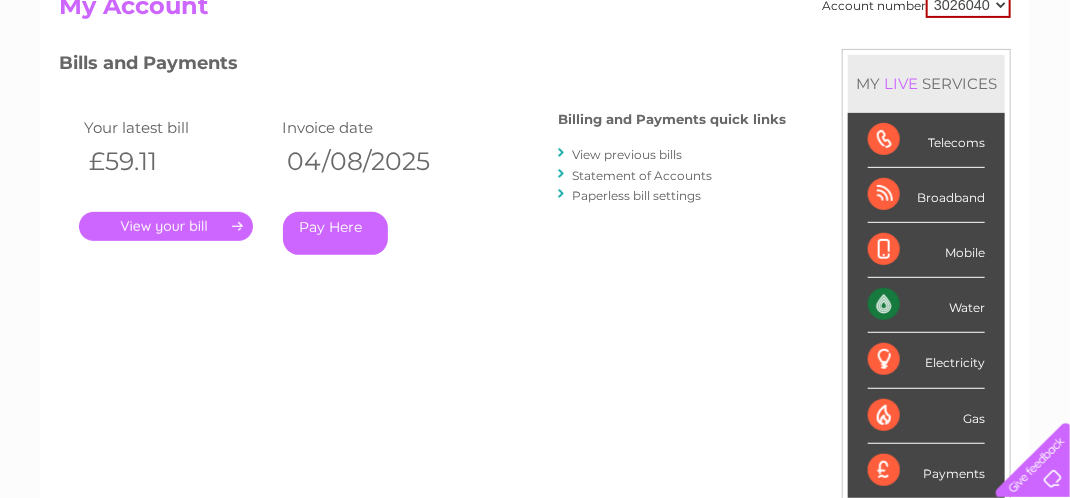 click on "View previous bills" at bounding box center [627, 154] 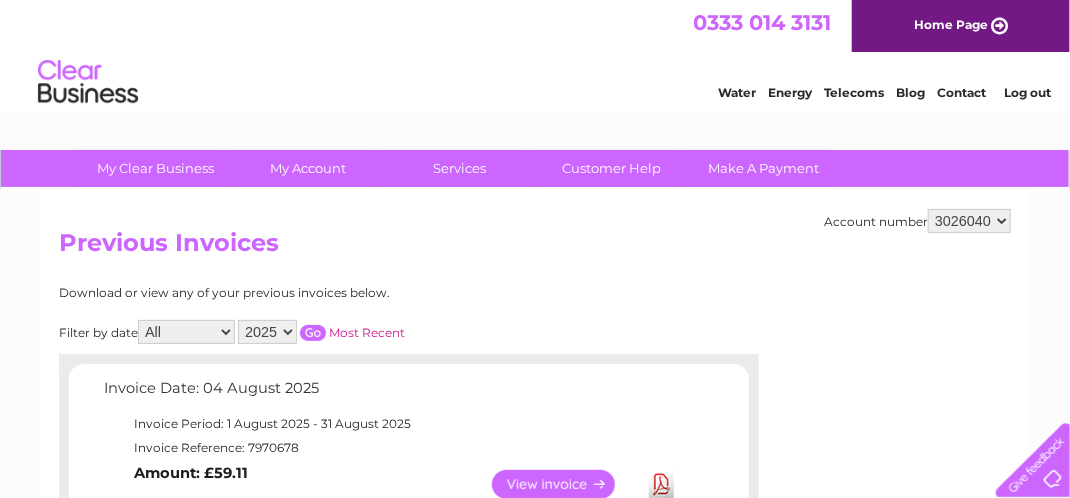 scroll, scrollTop: 0, scrollLeft: 0, axis: both 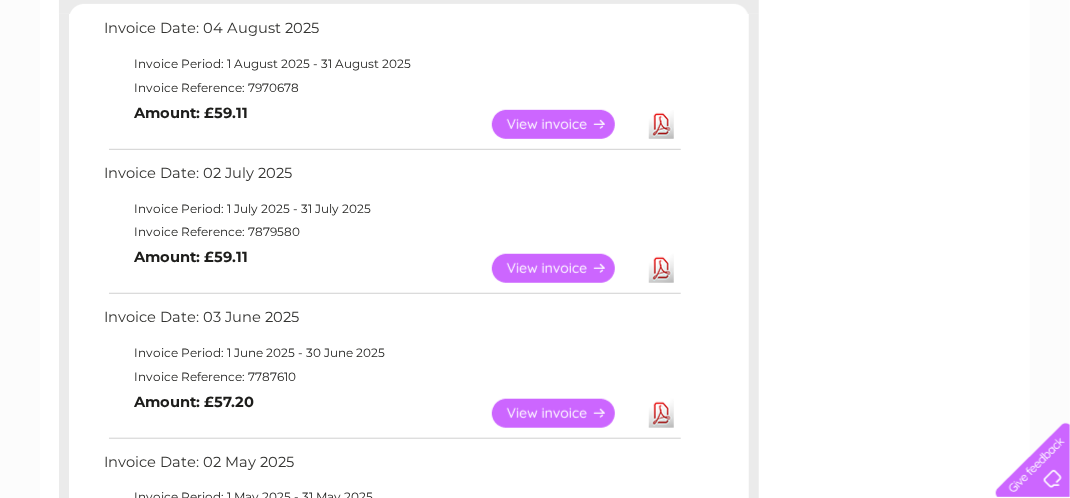 click on "View" at bounding box center (565, 268) 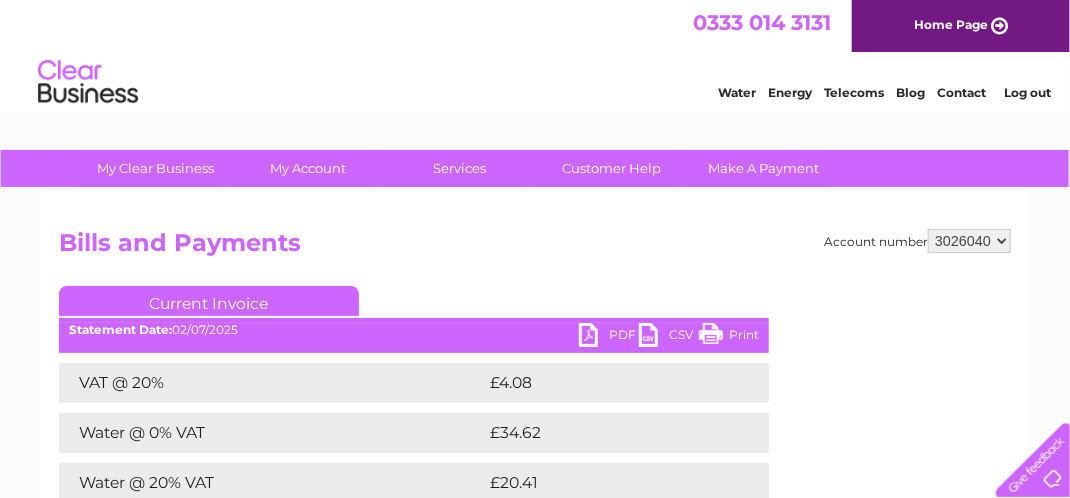 scroll, scrollTop: 0, scrollLeft: 0, axis: both 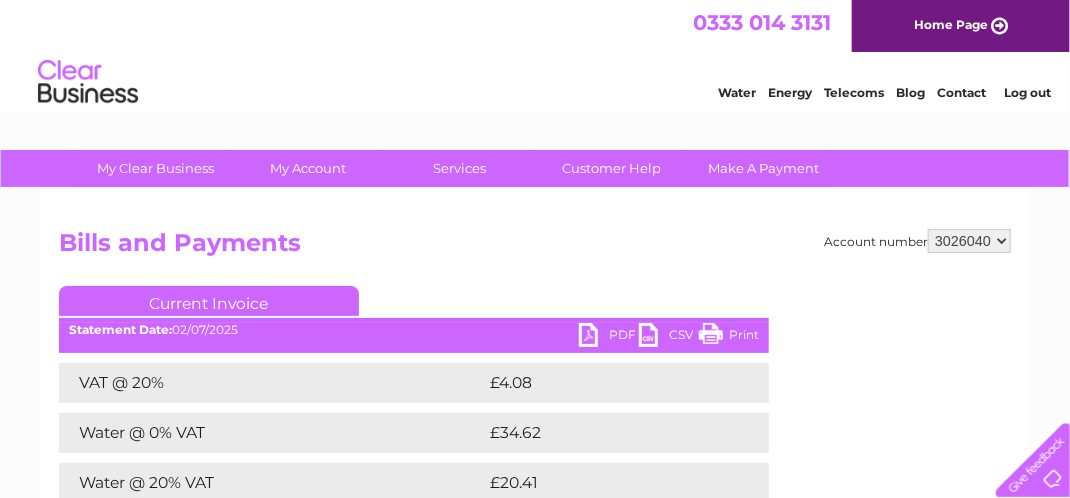 click on "PDF" at bounding box center [609, 337] 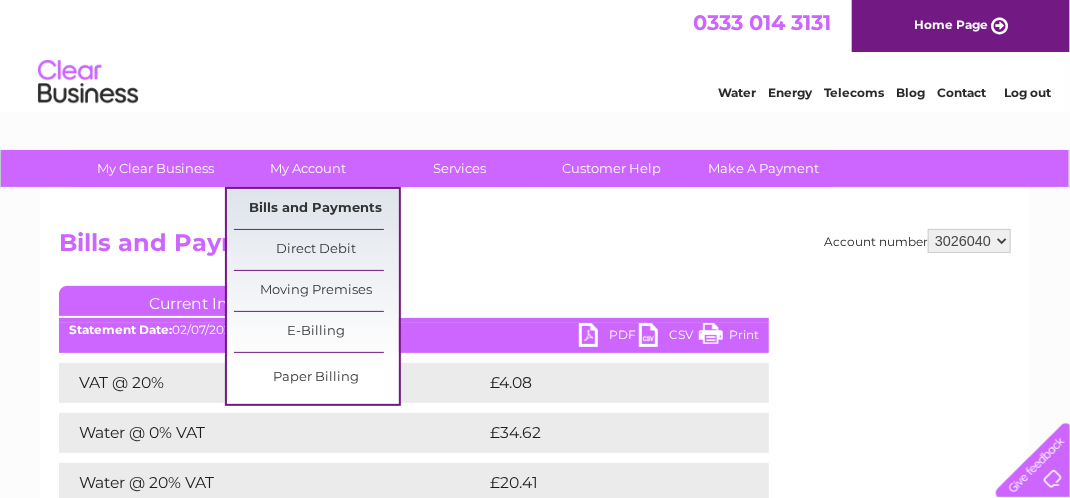 click on "Bills and Payments" at bounding box center [316, 209] 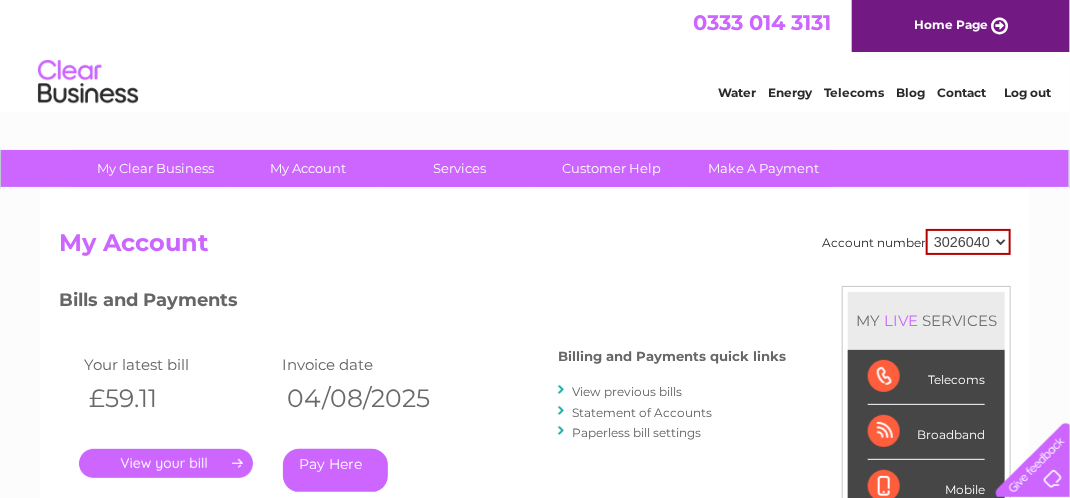 scroll, scrollTop: 0, scrollLeft: 0, axis: both 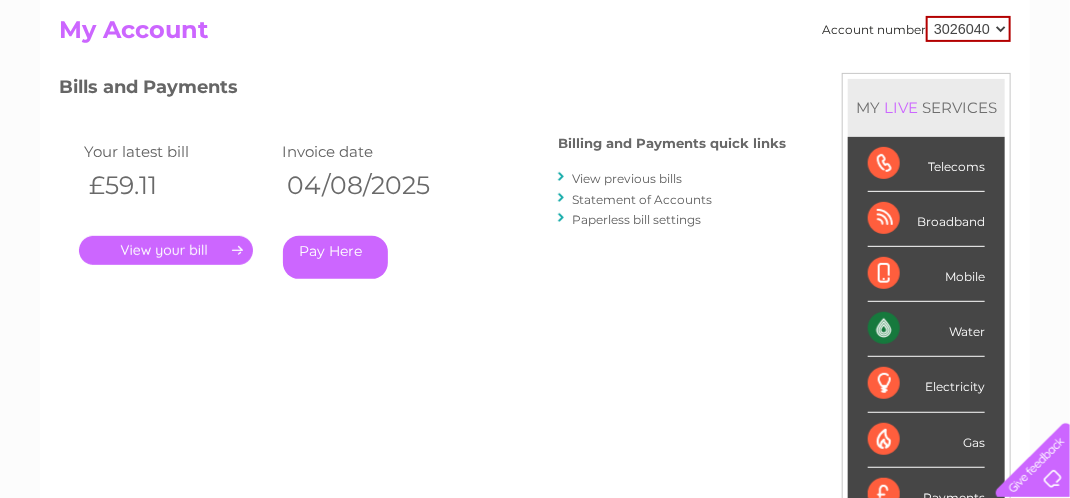 click on "View previous bills" at bounding box center [627, 178] 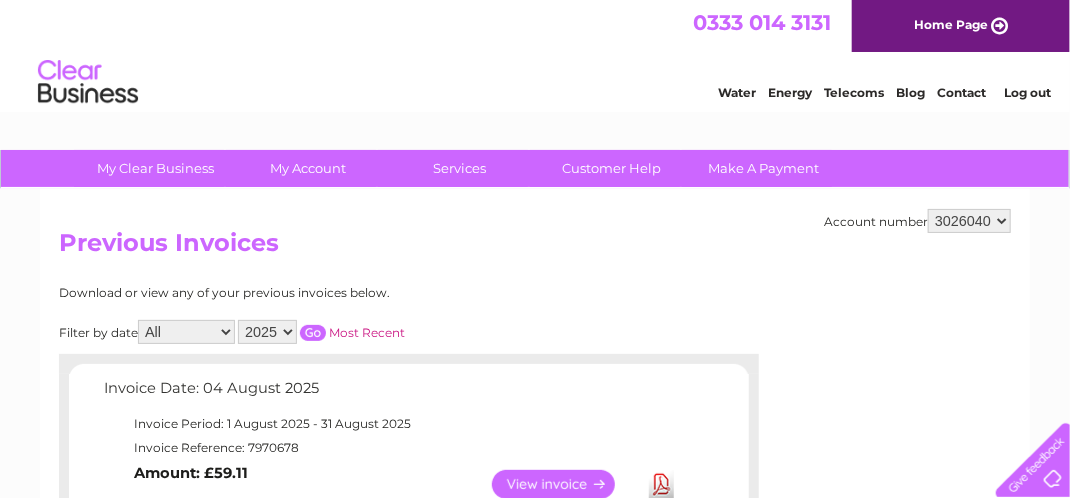 scroll, scrollTop: 0, scrollLeft: 0, axis: both 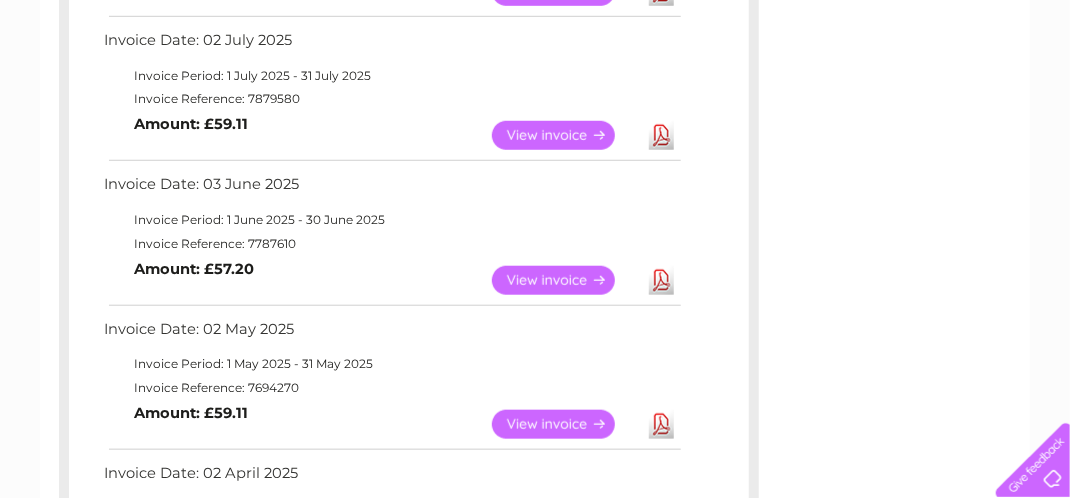 click on "View" at bounding box center [565, 280] 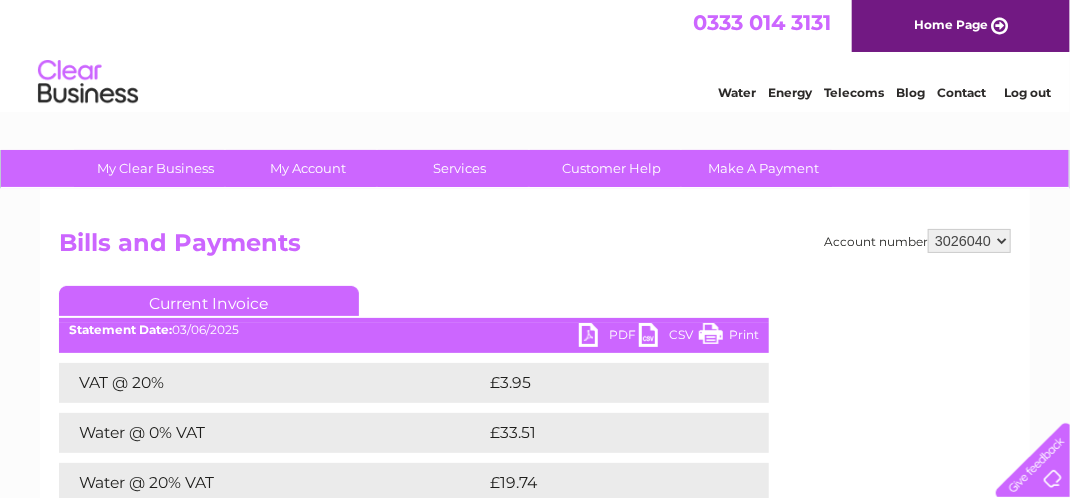 scroll, scrollTop: 0, scrollLeft: 0, axis: both 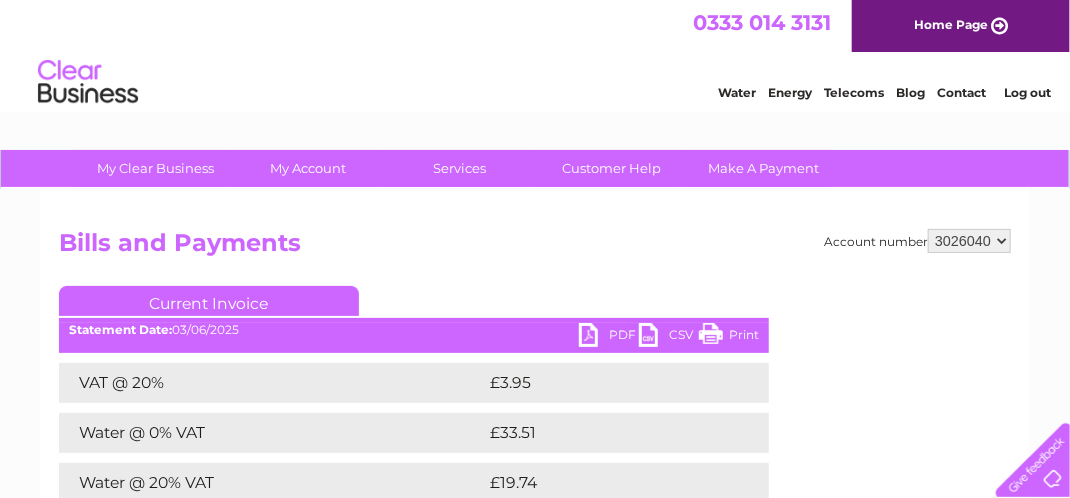 click on "PDF" at bounding box center (609, 337) 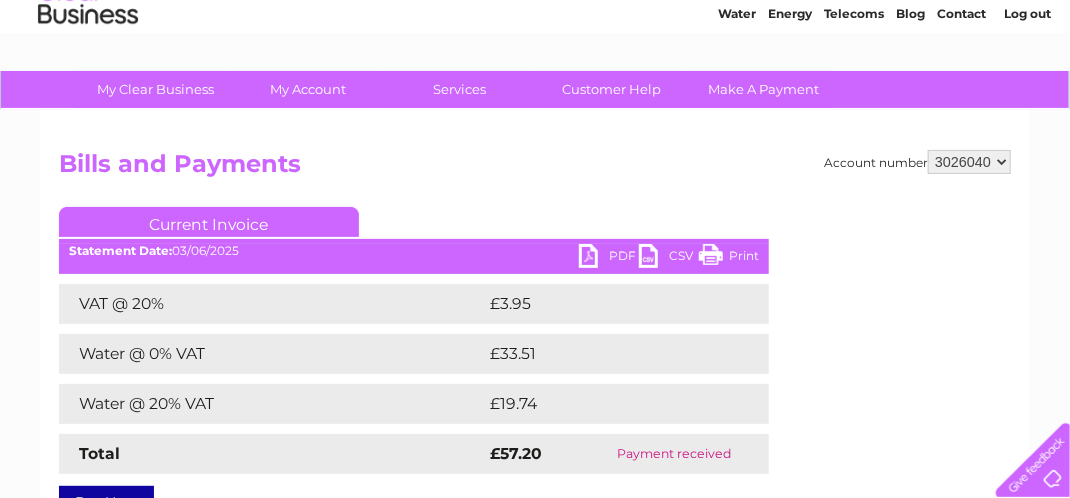 scroll, scrollTop: 69, scrollLeft: 0, axis: vertical 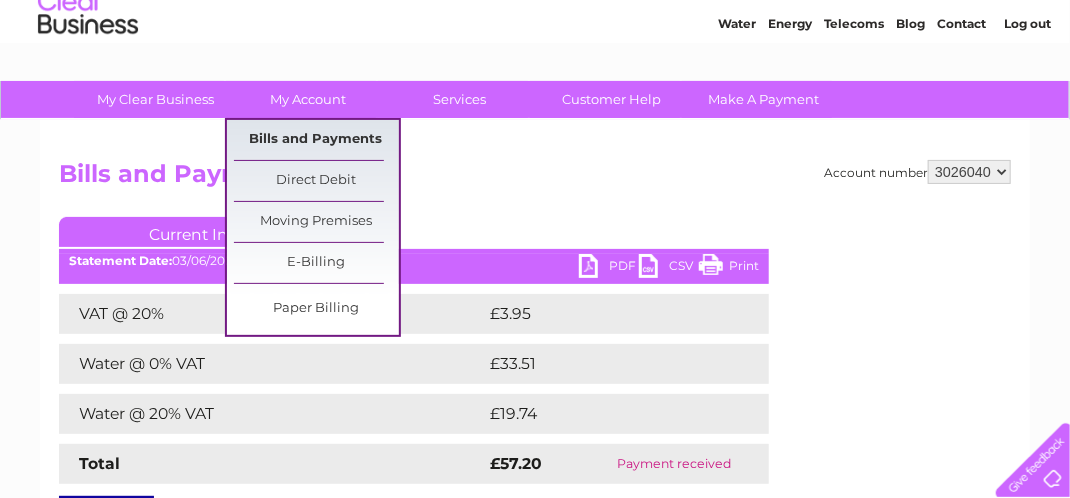 click on "Bills and Payments" at bounding box center (316, 140) 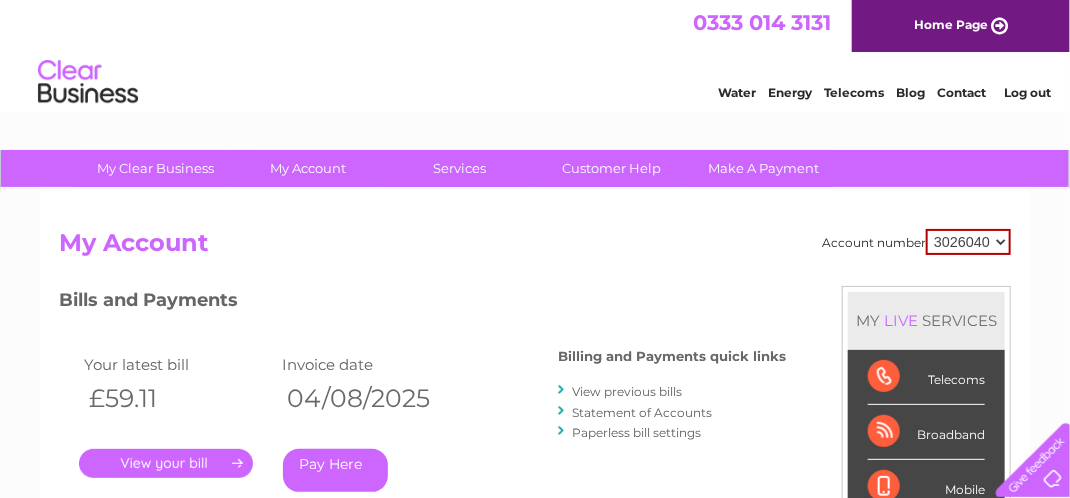 scroll, scrollTop: 0, scrollLeft: 0, axis: both 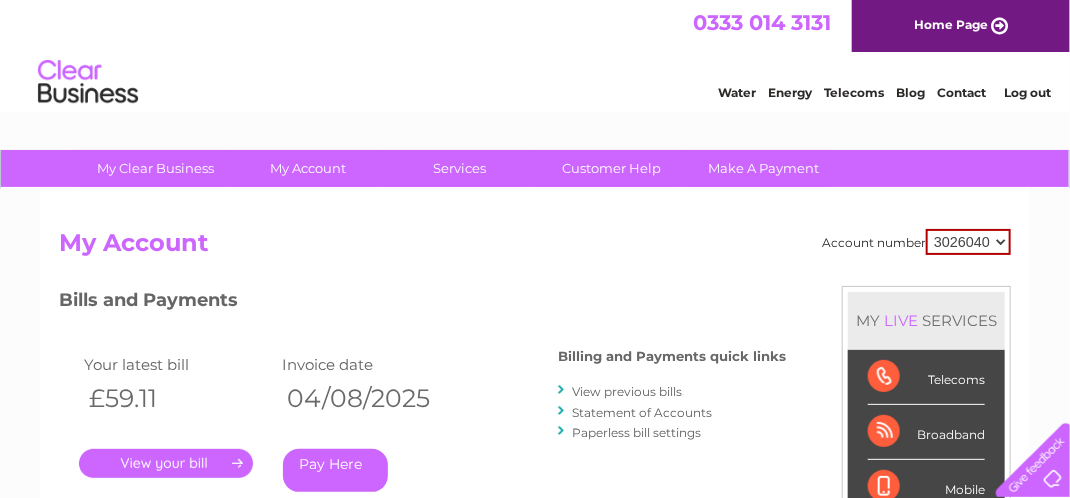 click on "View previous bills" at bounding box center [627, 391] 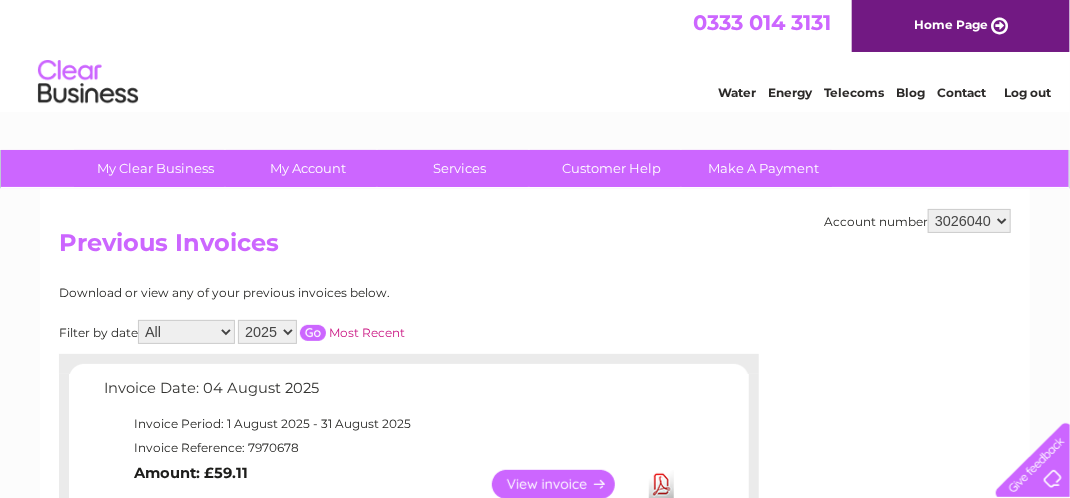 scroll, scrollTop: 0, scrollLeft: 0, axis: both 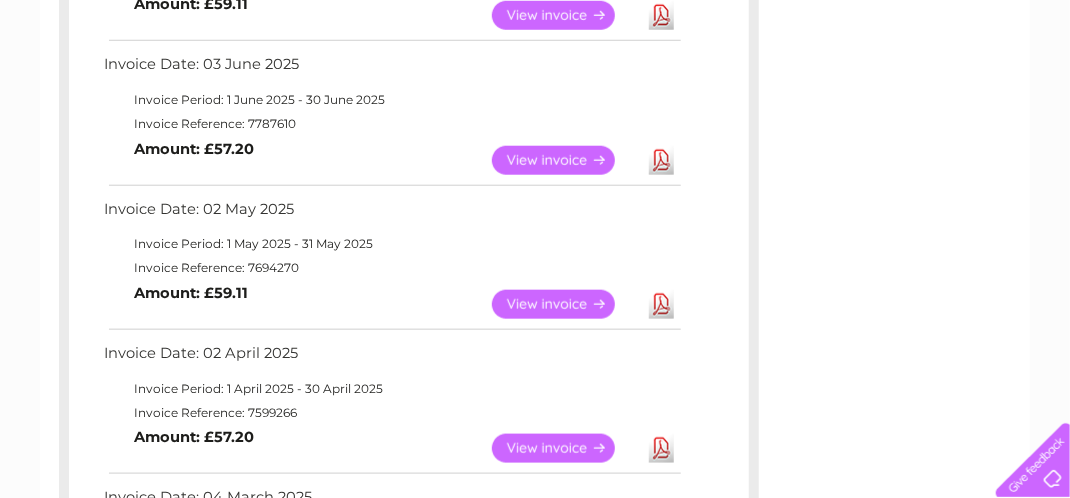 click on "View" at bounding box center (565, 304) 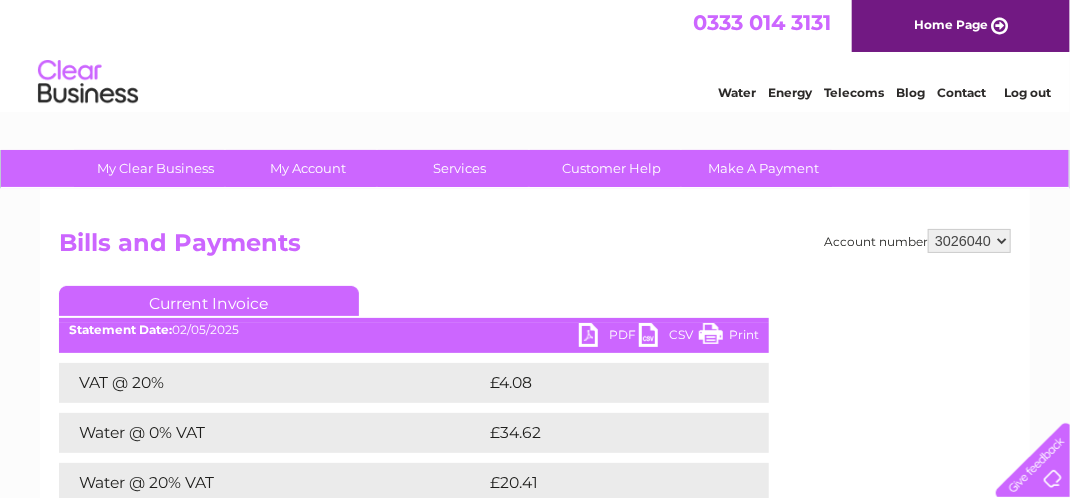 scroll, scrollTop: 0, scrollLeft: 0, axis: both 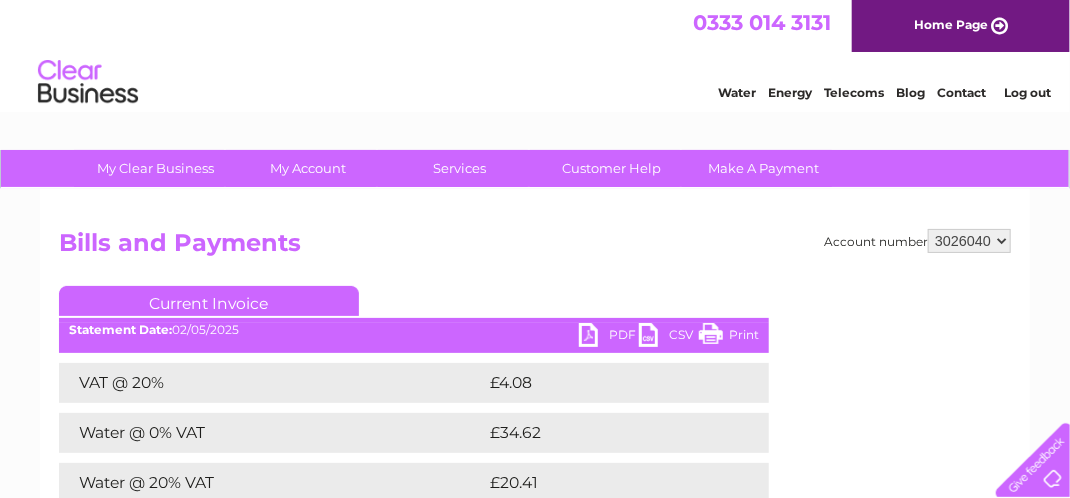 click on "PDF" at bounding box center (609, 337) 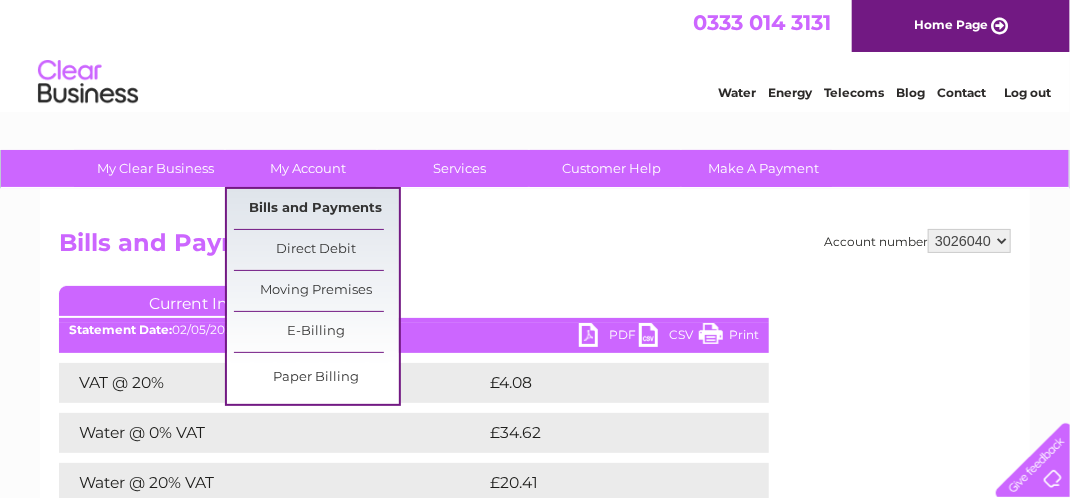 click on "Bills and Payments" at bounding box center (316, 209) 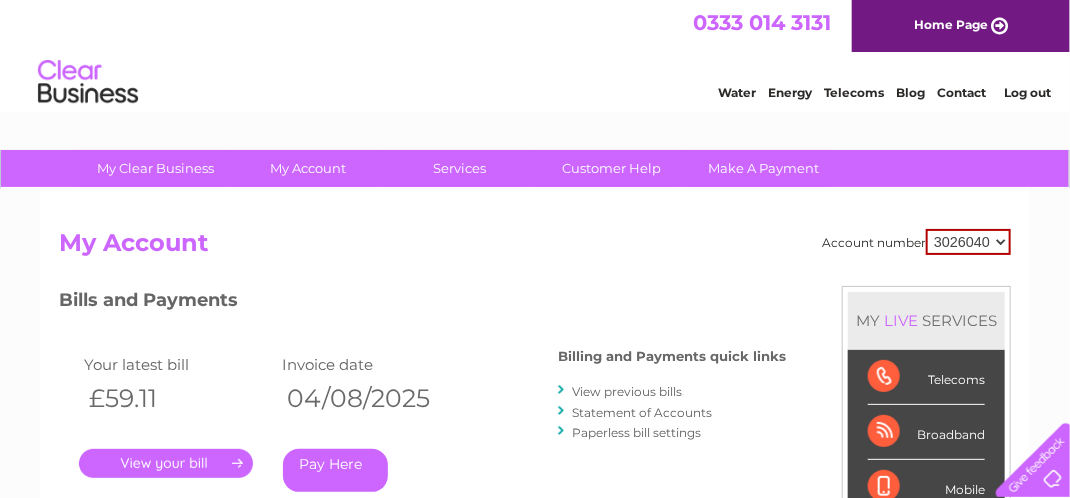scroll, scrollTop: 0, scrollLeft: 0, axis: both 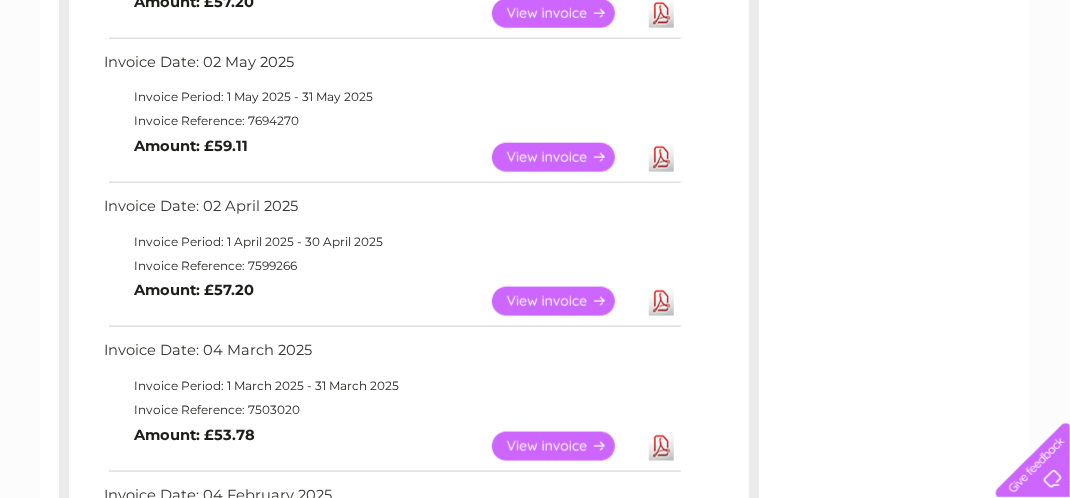 click on "View" at bounding box center (565, 301) 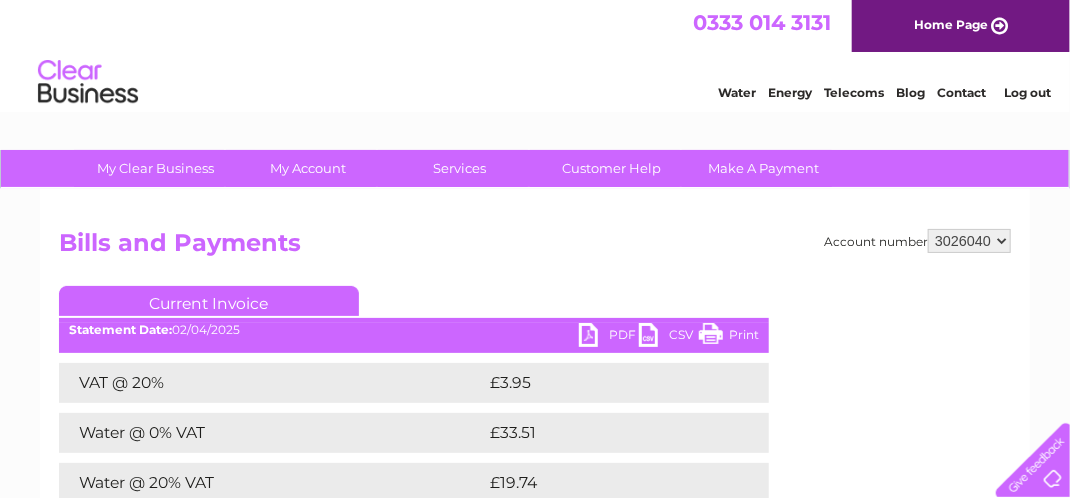 scroll, scrollTop: 0, scrollLeft: 0, axis: both 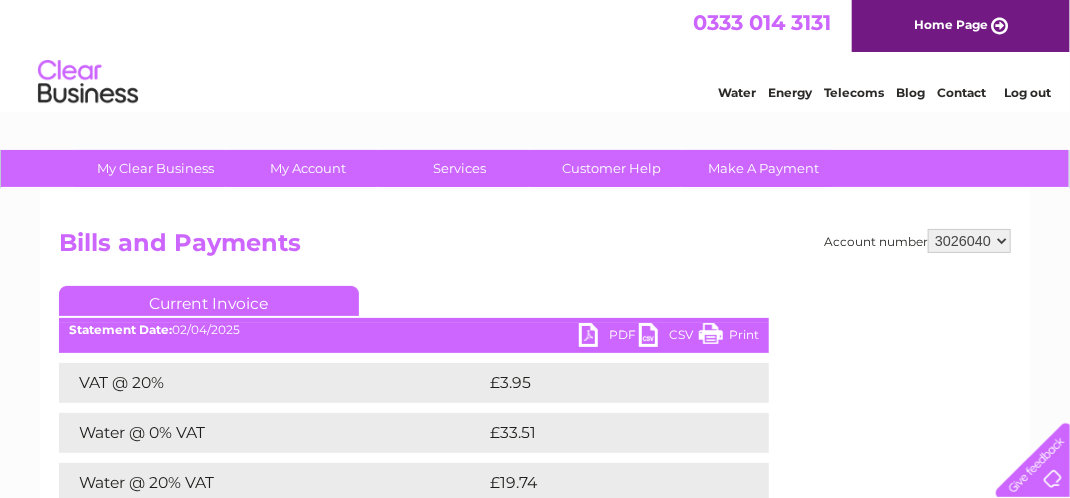 click on "PDF" at bounding box center [609, 337] 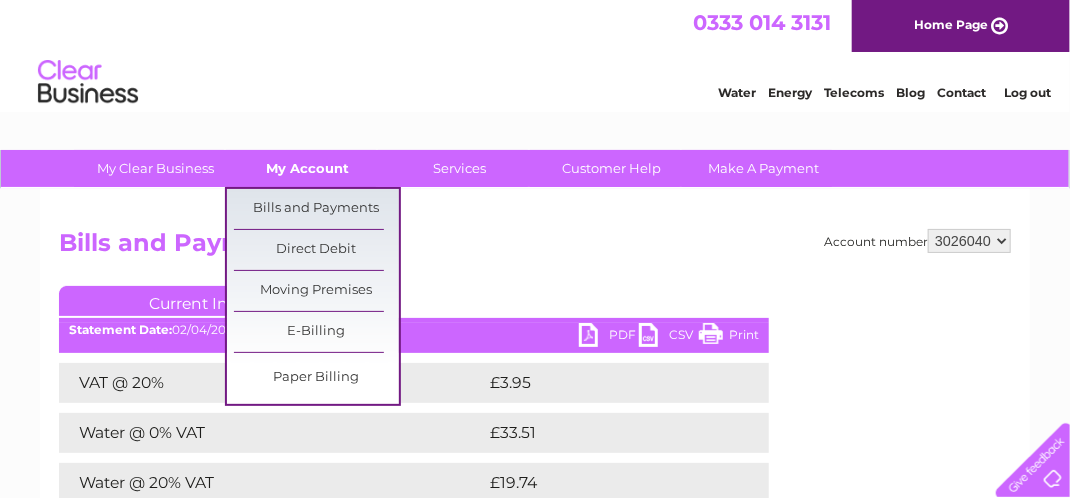 click on "My Account" at bounding box center (308, 168) 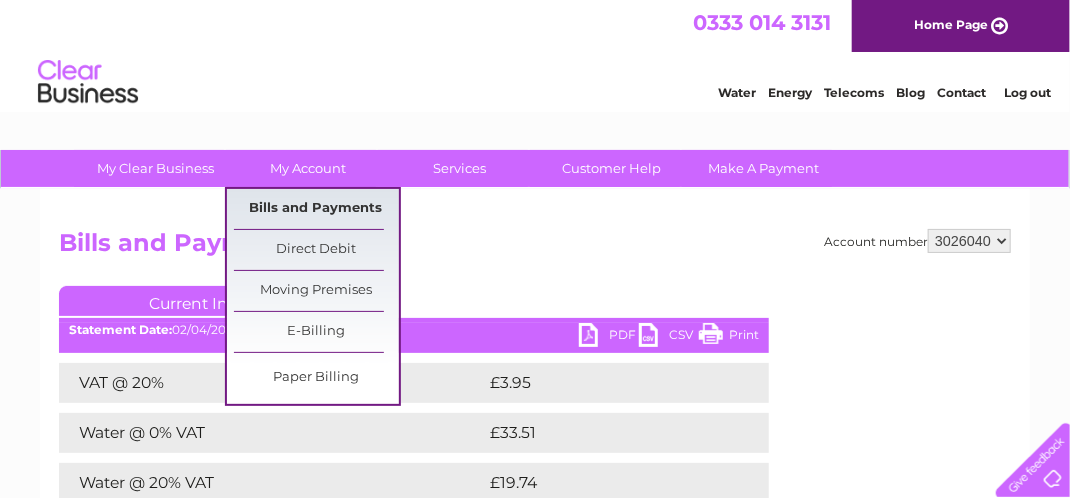 click on "Bills and Payments" at bounding box center (316, 209) 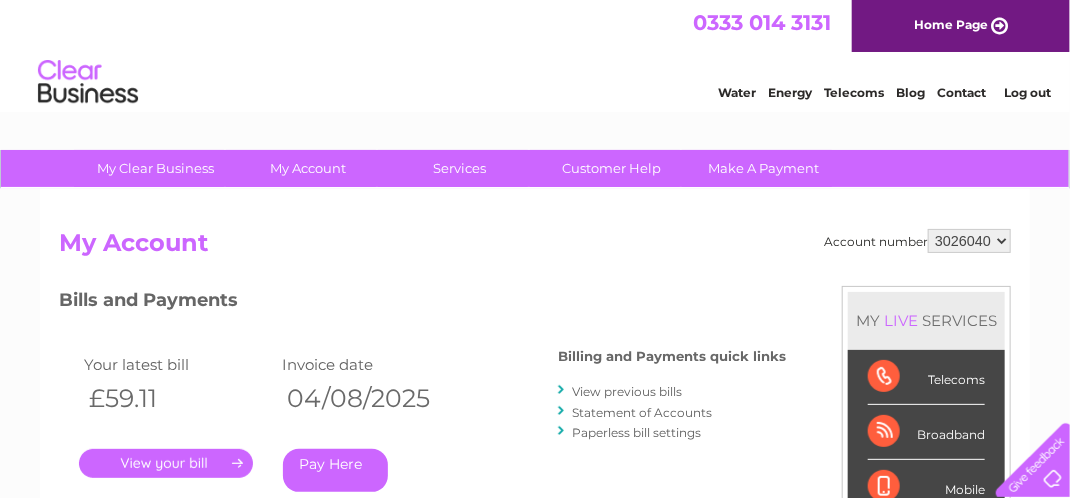 scroll, scrollTop: 0, scrollLeft: 0, axis: both 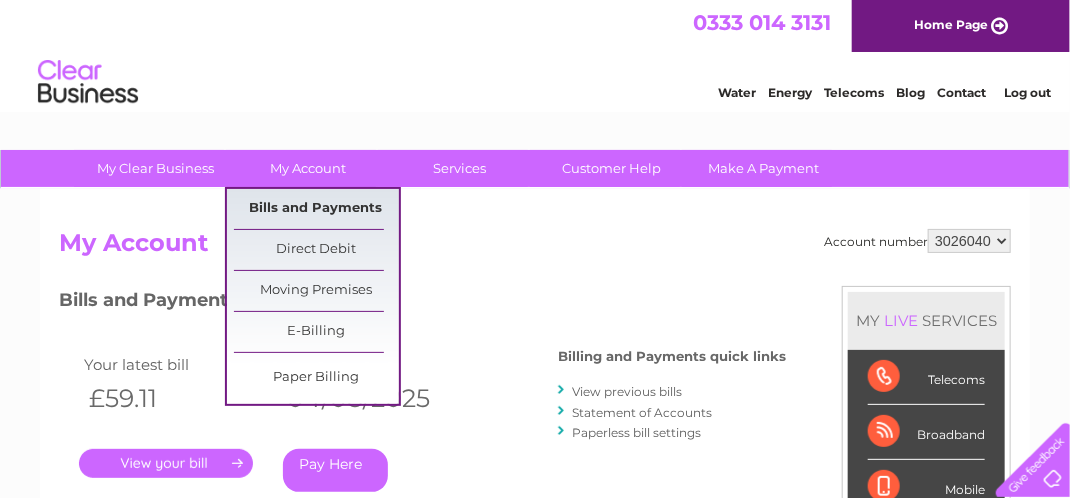 click on "Bills and Payments" at bounding box center [316, 209] 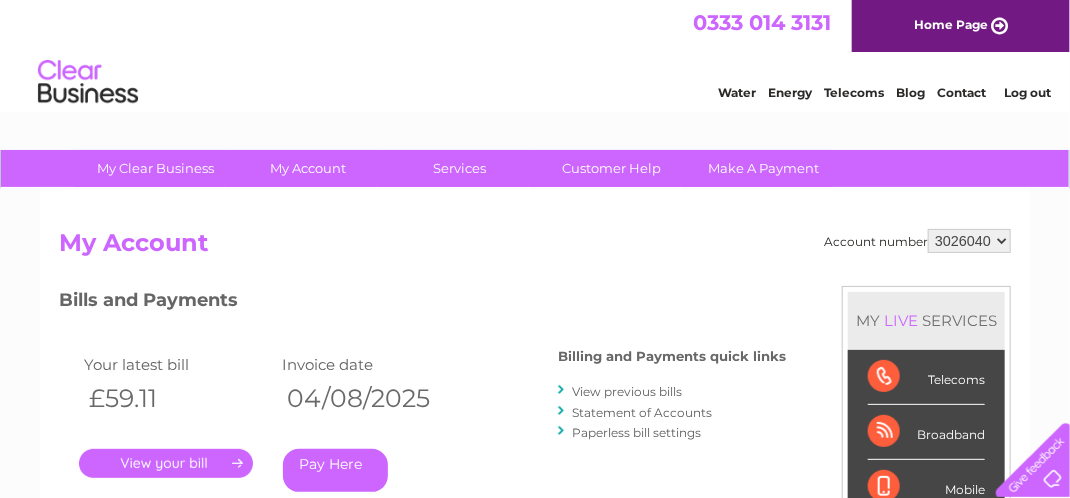scroll, scrollTop: 0, scrollLeft: 0, axis: both 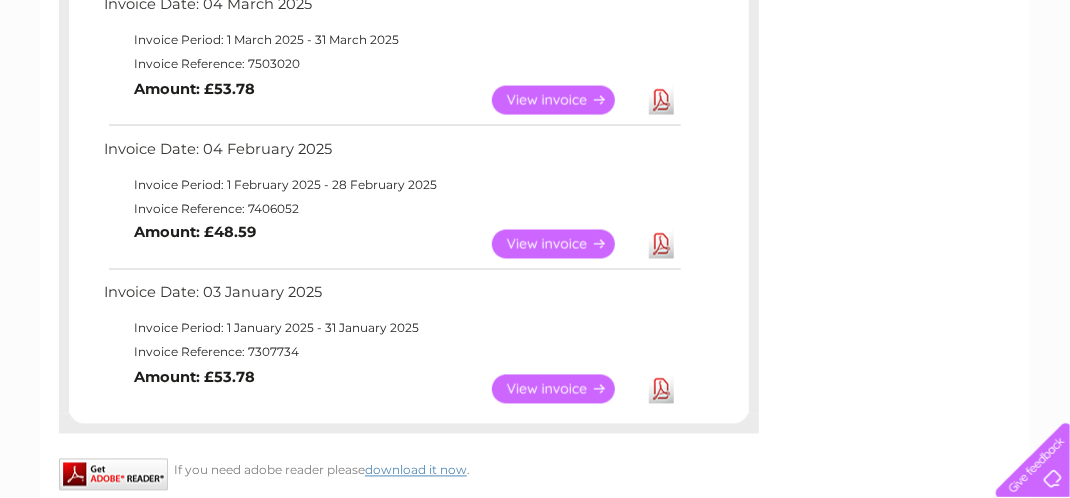 click on "View" at bounding box center (565, 244) 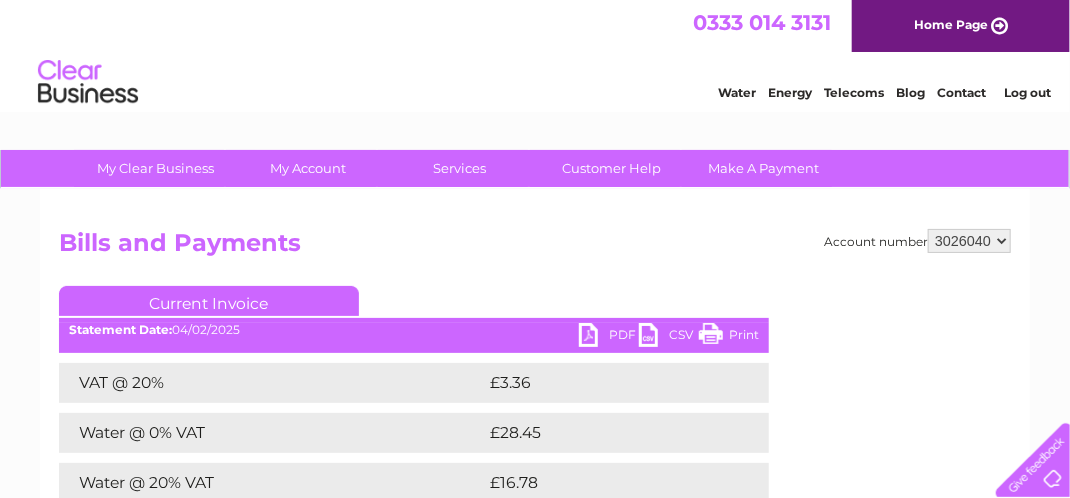 scroll, scrollTop: 0, scrollLeft: 0, axis: both 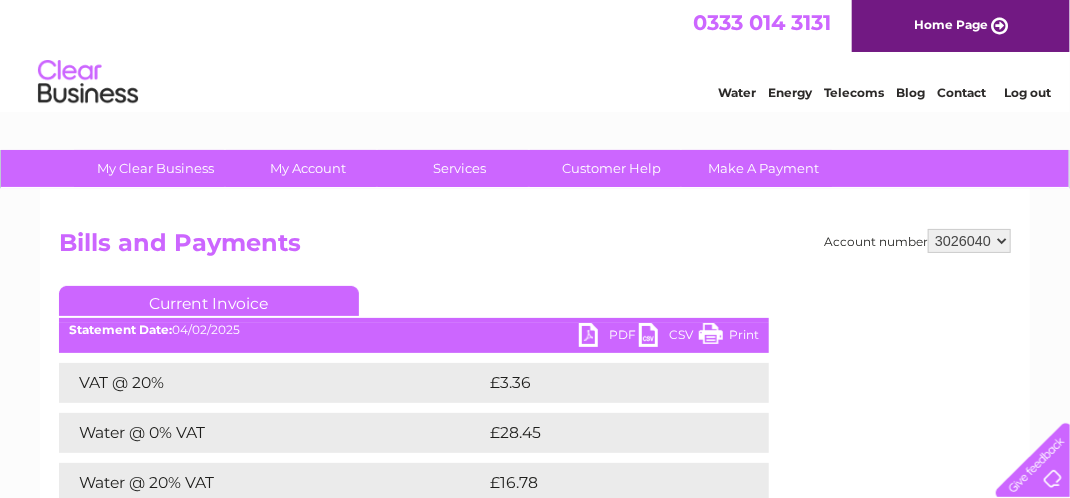 click on "PDF" at bounding box center [609, 337] 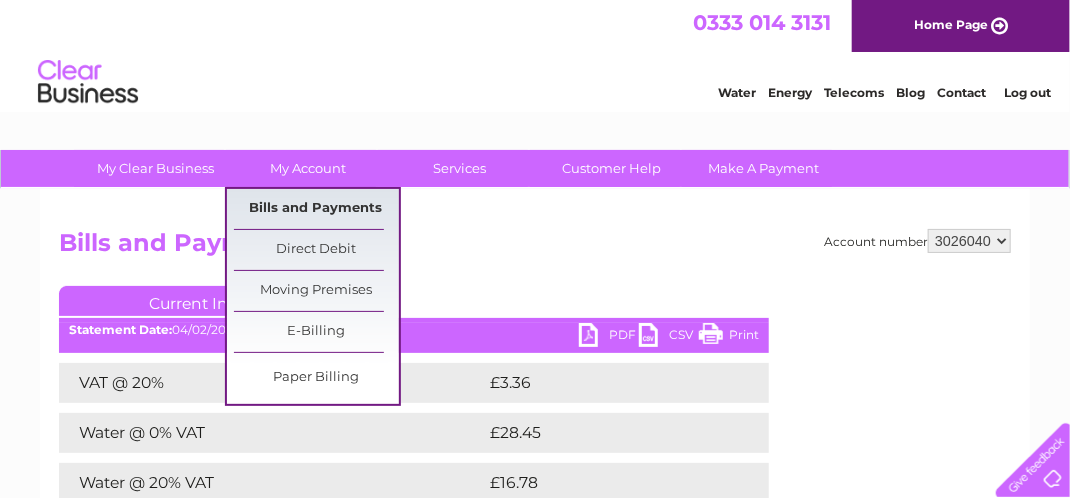 click on "Bills and Payments" at bounding box center [316, 209] 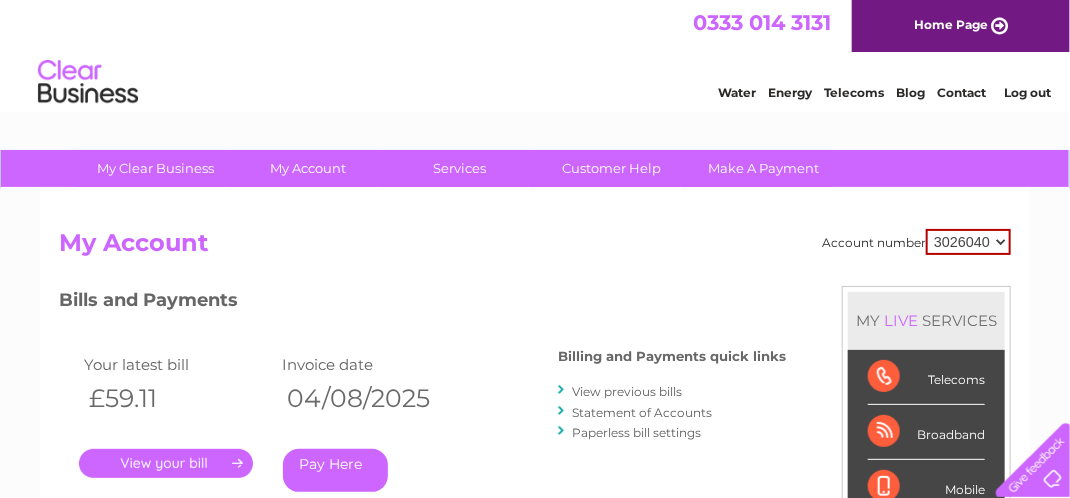 scroll, scrollTop: 0, scrollLeft: 0, axis: both 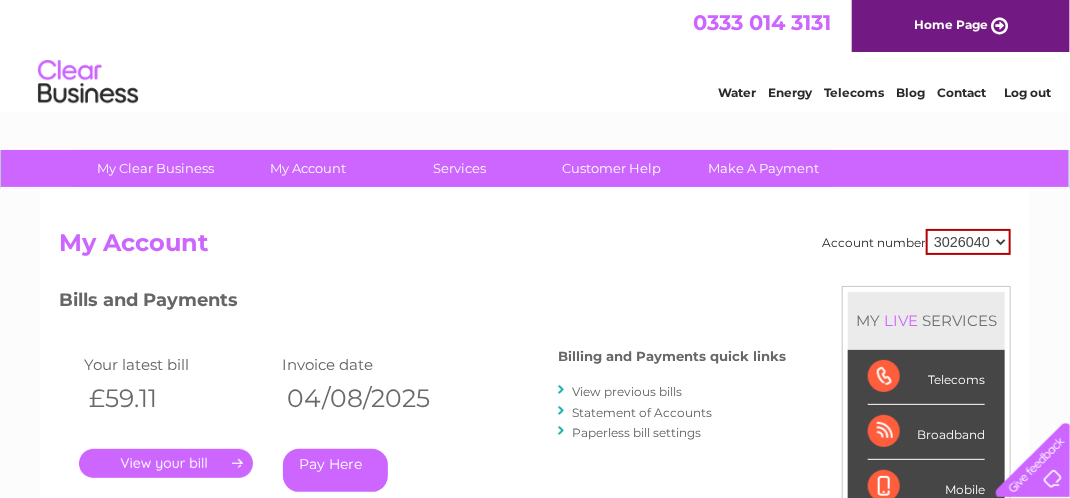 click on "View previous bills" at bounding box center [627, 391] 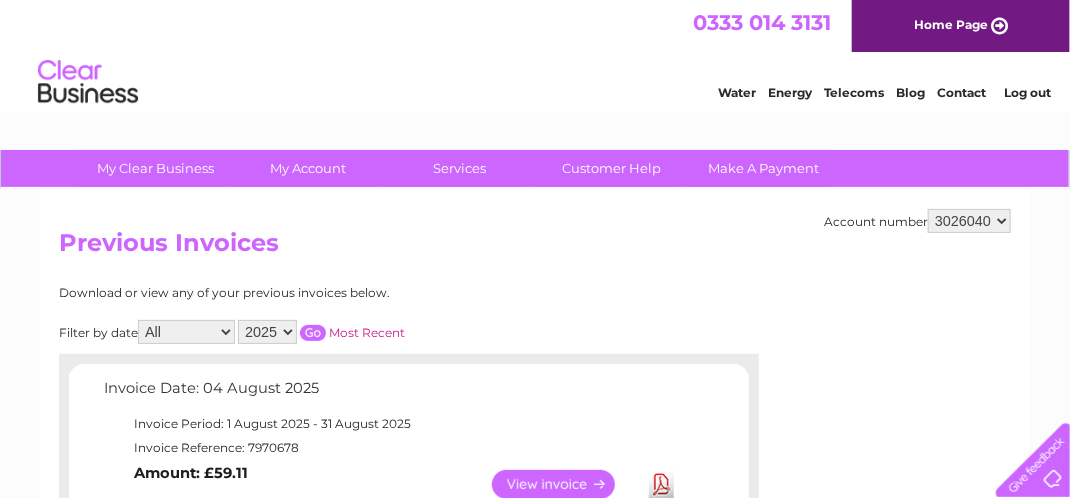 scroll, scrollTop: 0, scrollLeft: 0, axis: both 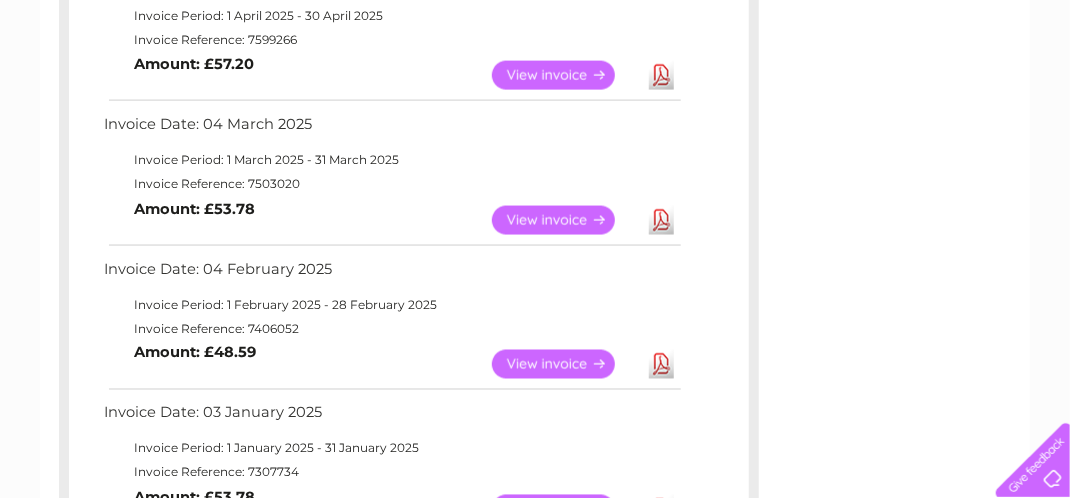 click on "View" at bounding box center [565, 220] 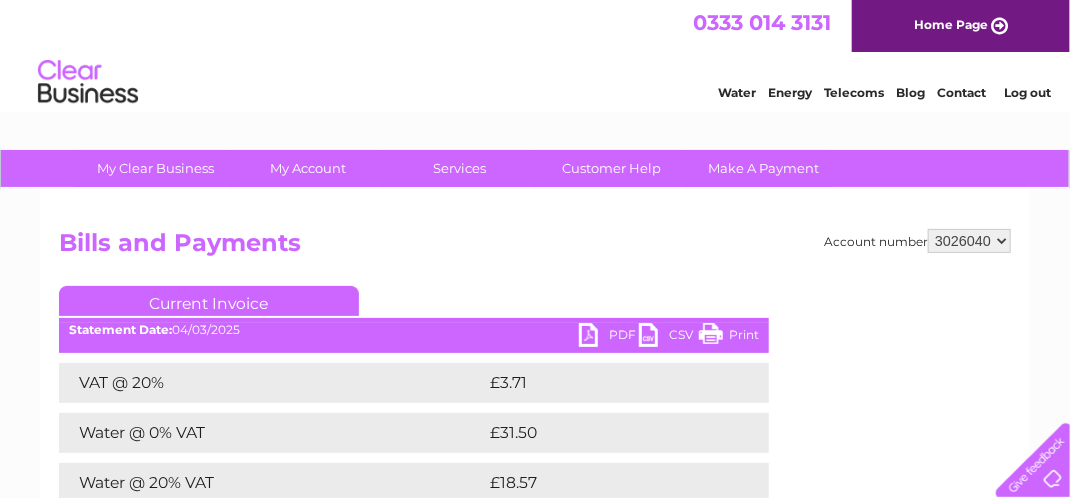 scroll, scrollTop: 0, scrollLeft: 0, axis: both 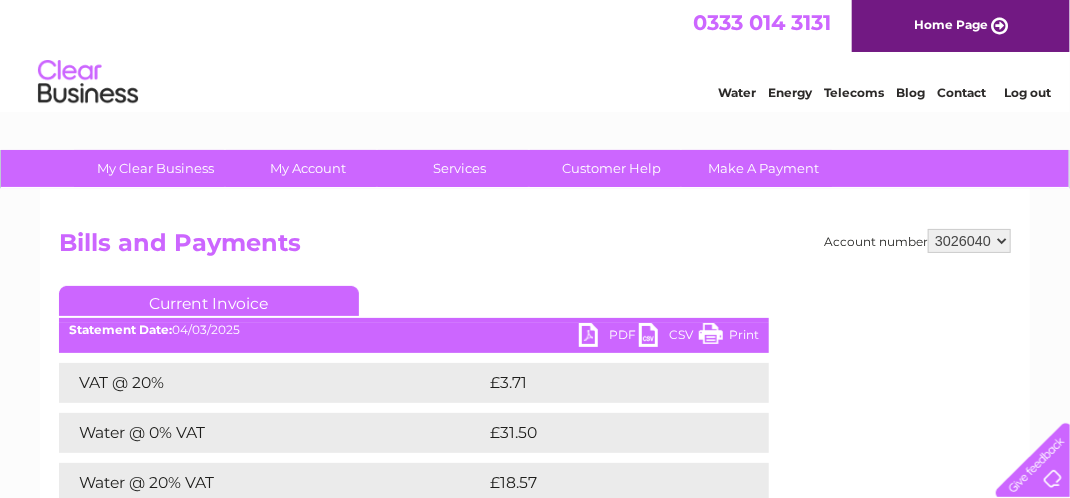 click on "PDF" at bounding box center (609, 337) 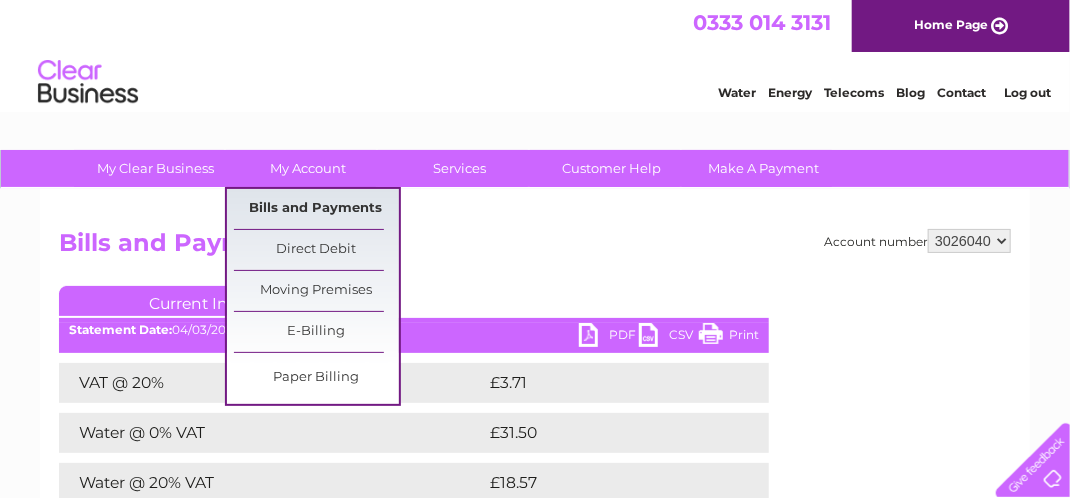 click on "Bills and Payments" at bounding box center (316, 209) 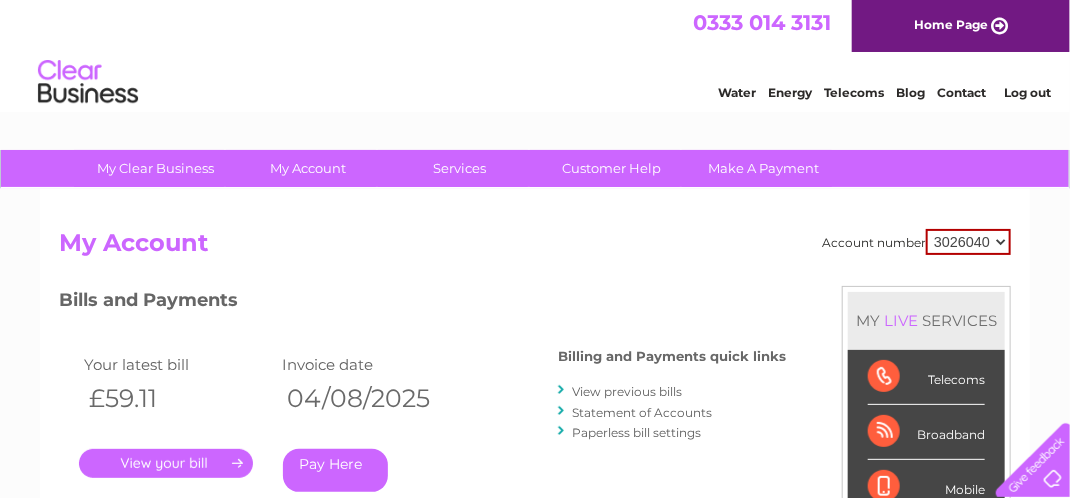 scroll, scrollTop: 0, scrollLeft: 0, axis: both 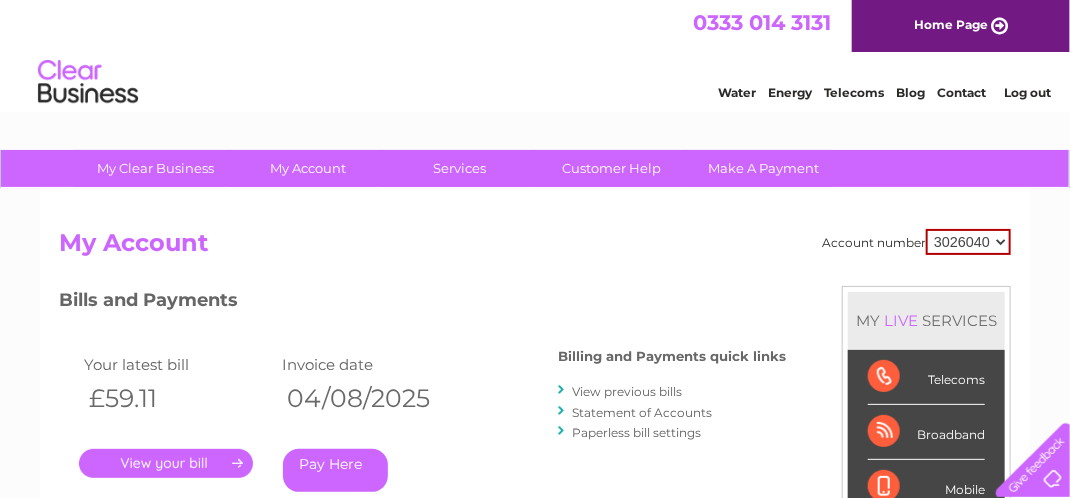 click on "View previous bills" at bounding box center [627, 391] 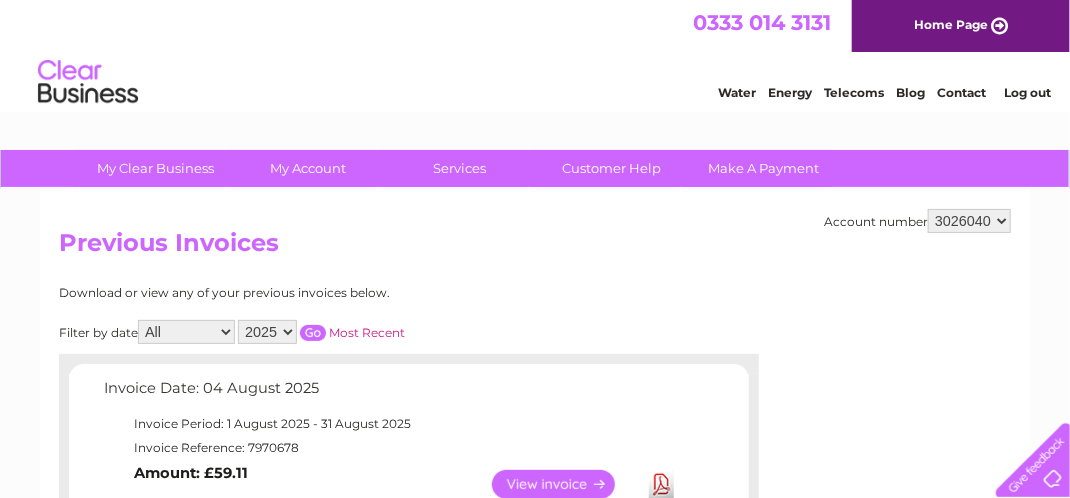 scroll, scrollTop: 0, scrollLeft: 0, axis: both 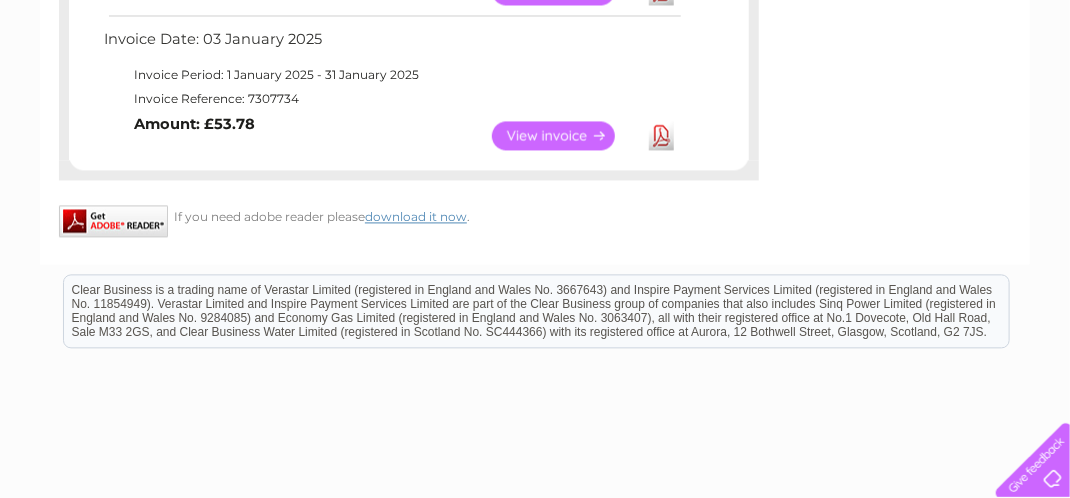click on "View" at bounding box center [565, 135] 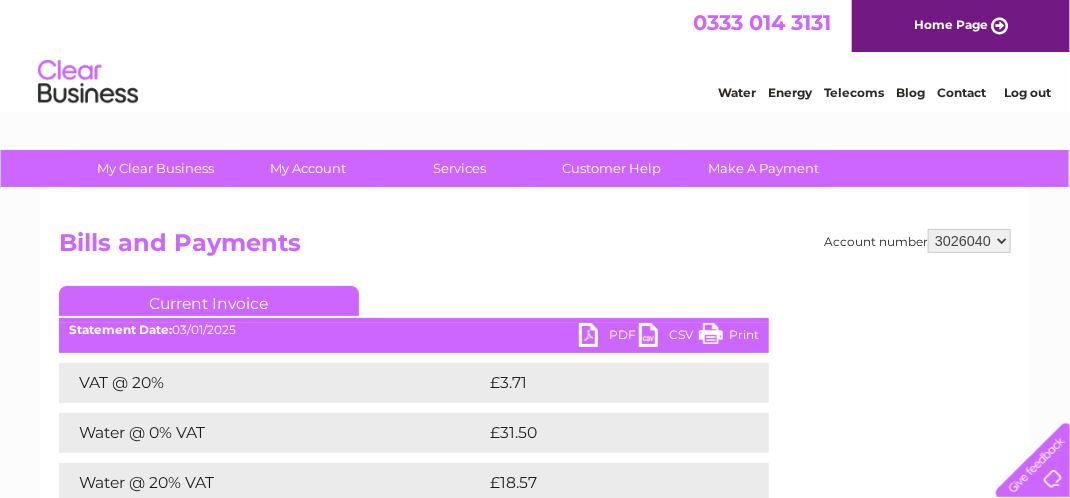 scroll, scrollTop: 0, scrollLeft: 0, axis: both 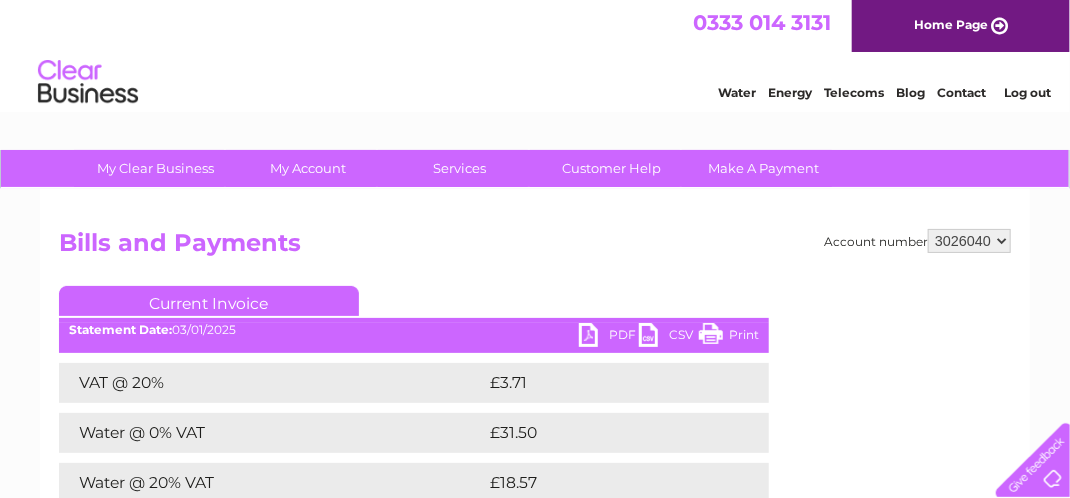 click on "PDF" at bounding box center (609, 337) 